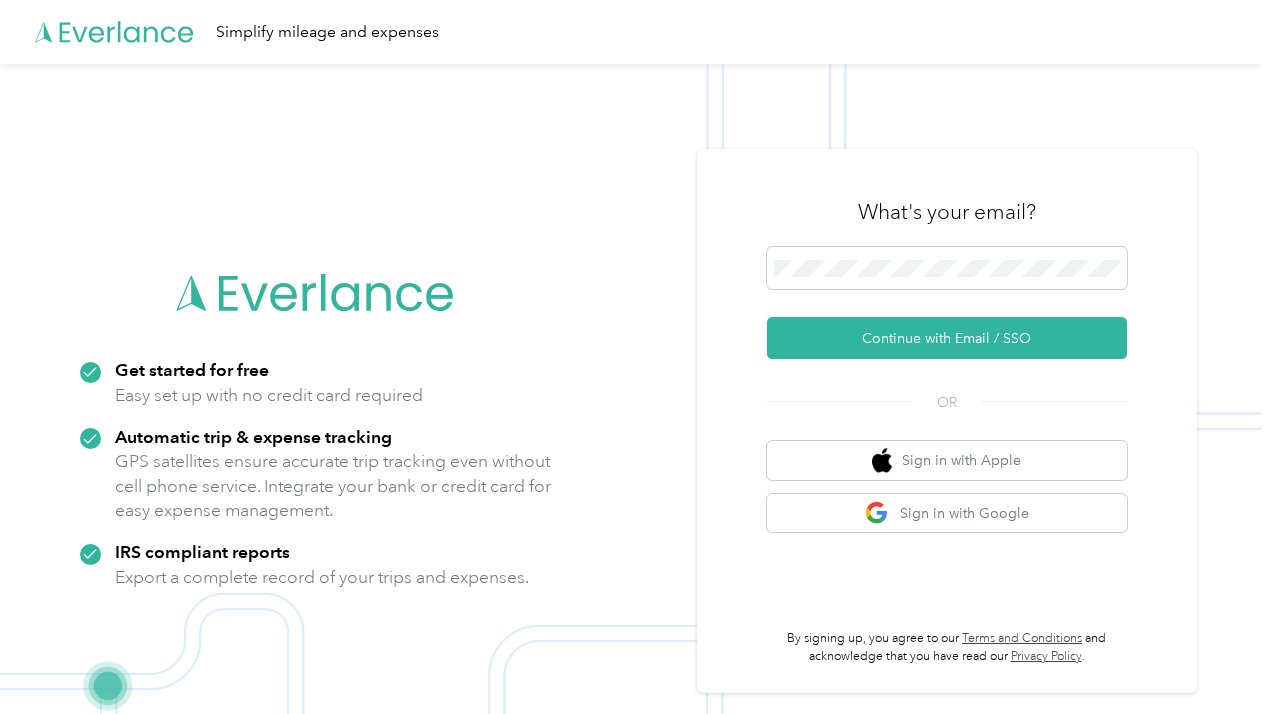 scroll, scrollTop: 0, scrollLeft: 0, axis: both 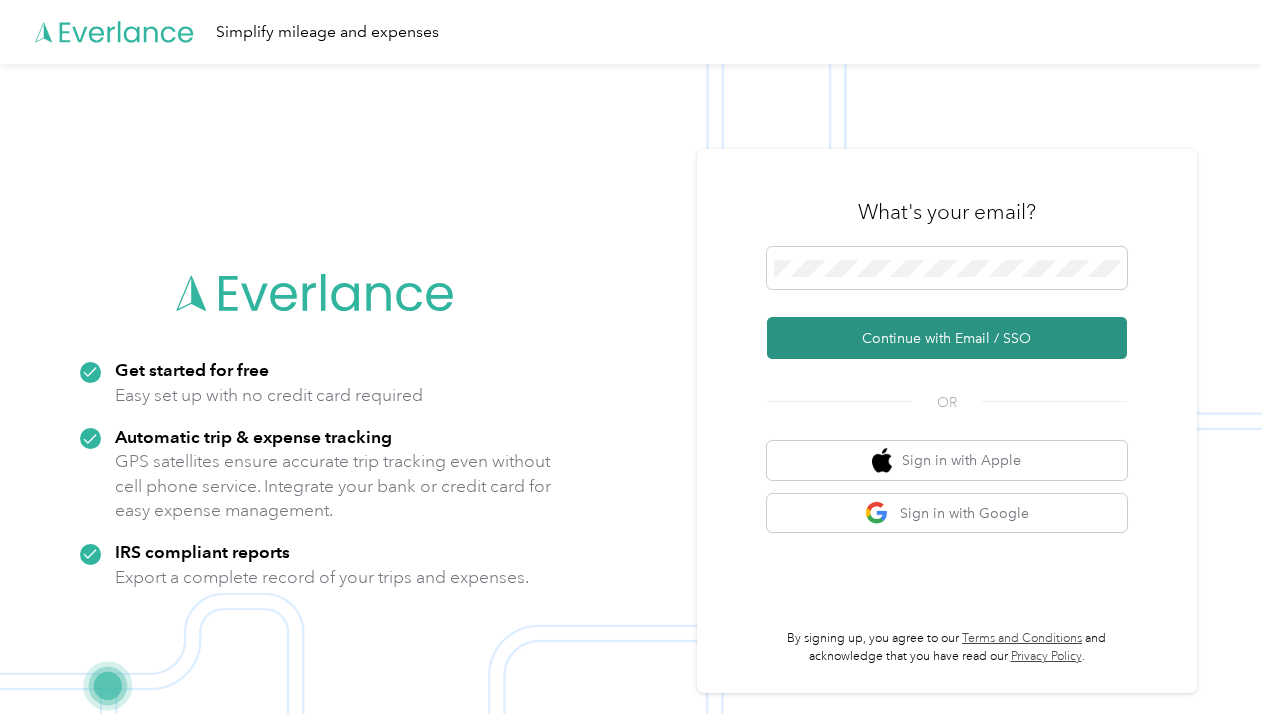 click on "Continue with Email / SSO" at bounding box center [947, 338] 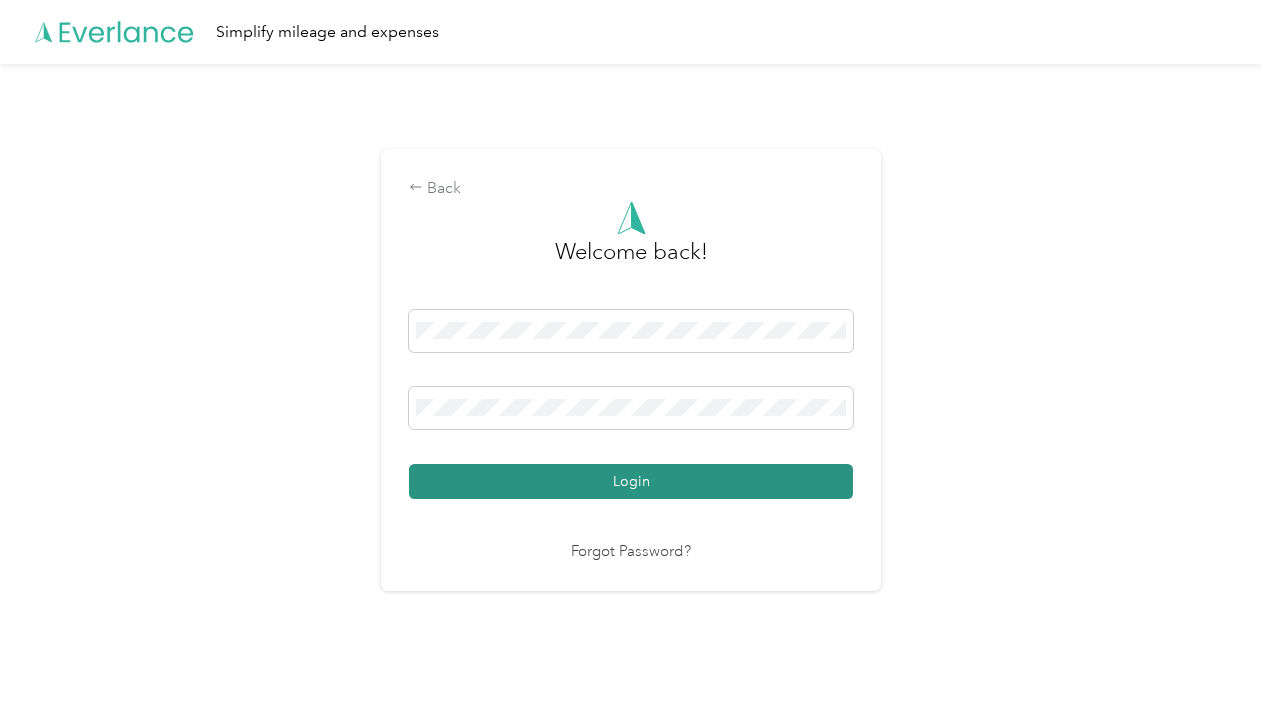 click on "Login" at bounding box center [631, 481] 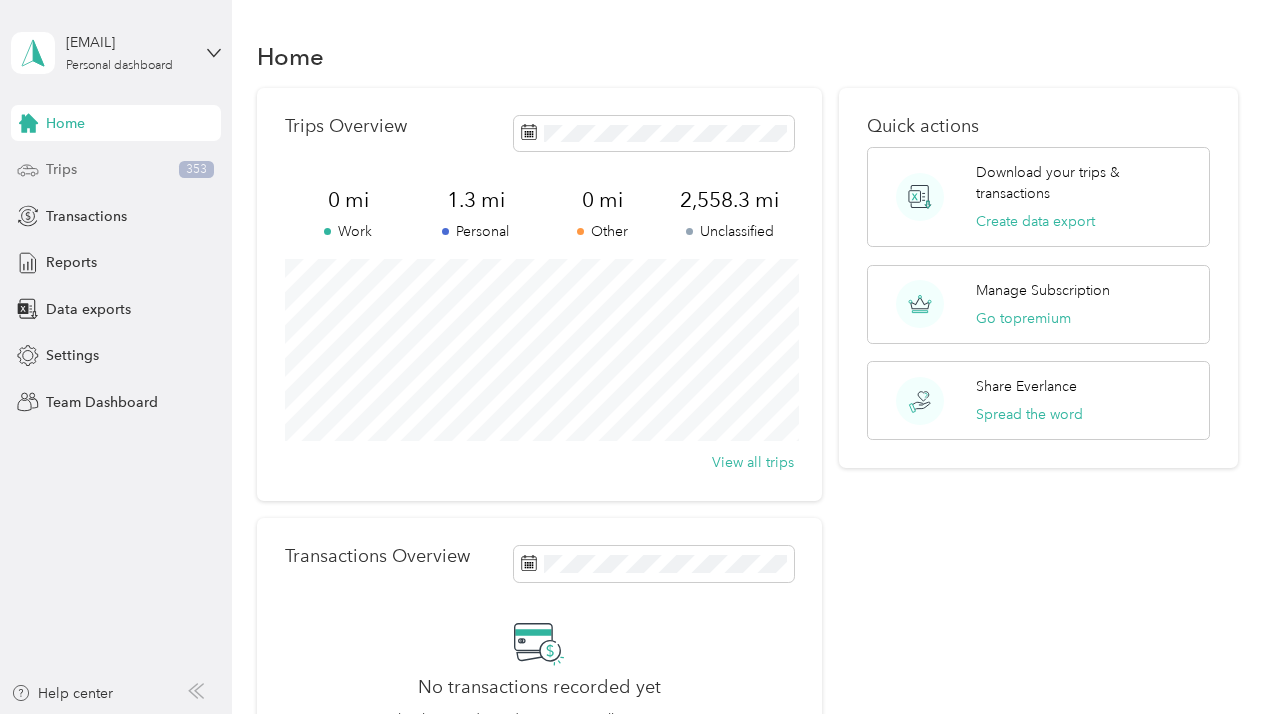click on "Trips 353" at bounding box center (116, 170) 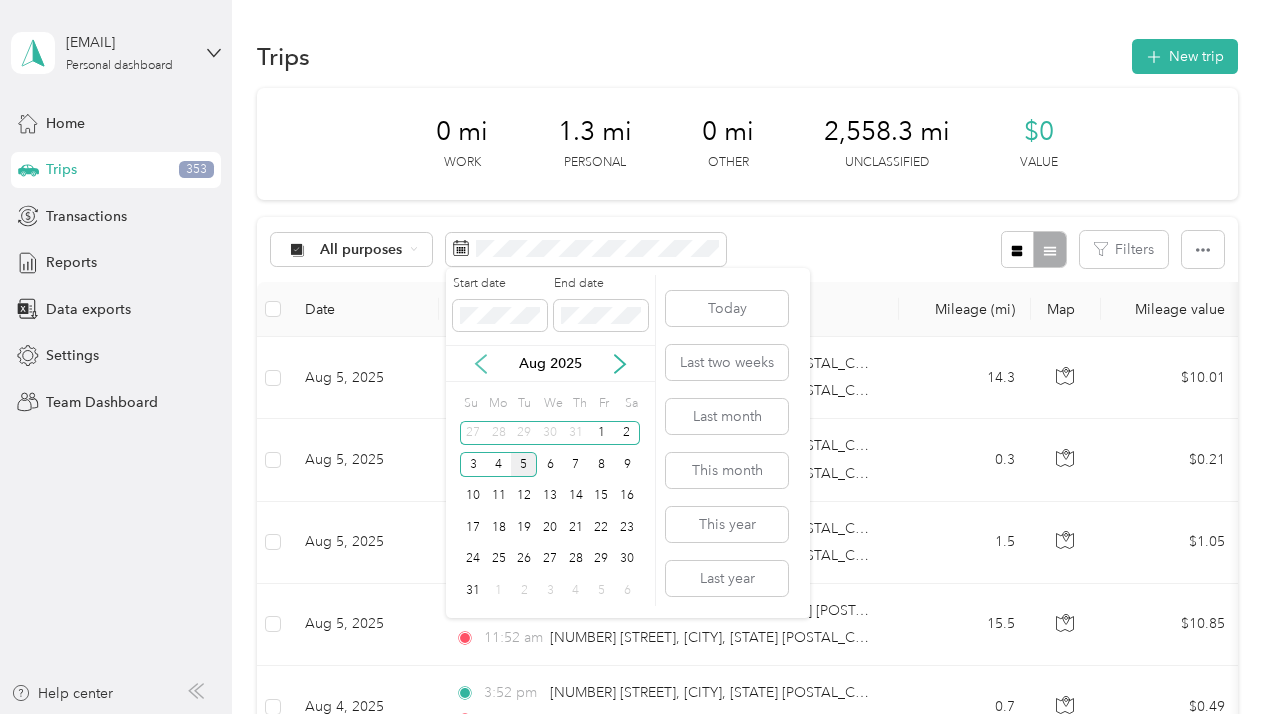 click 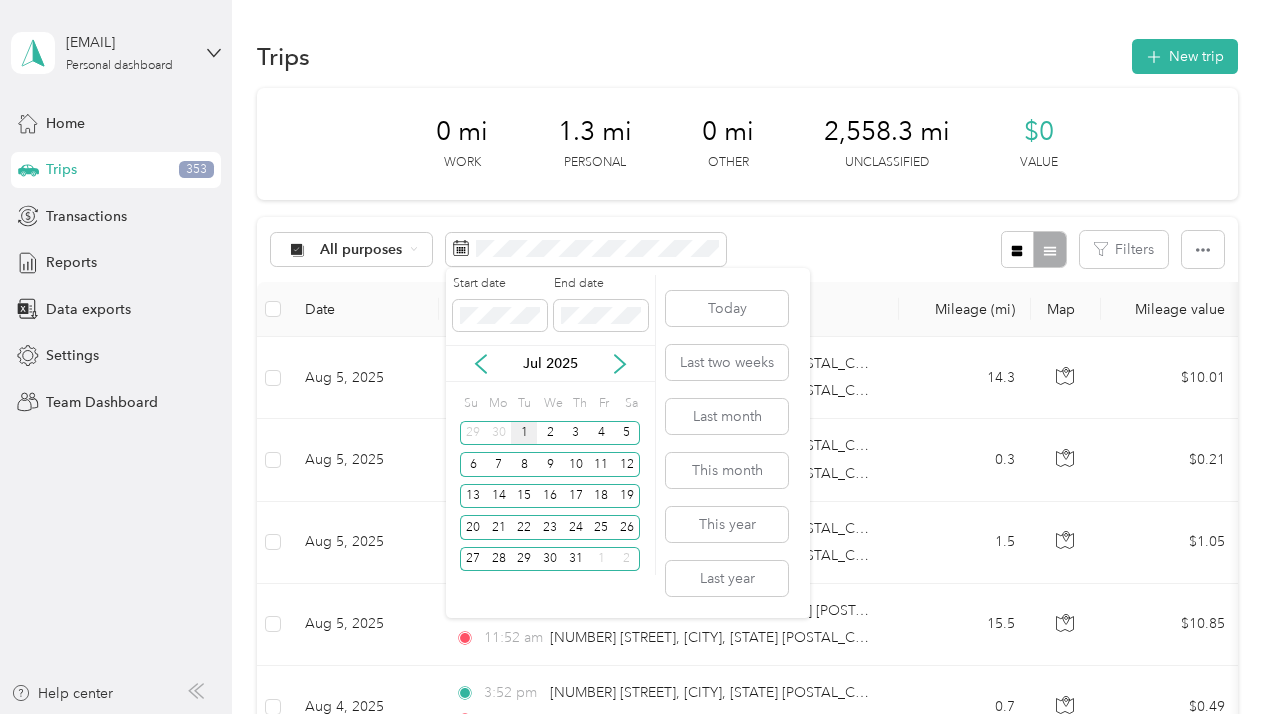click on "1" at bounding box center [524, 433] 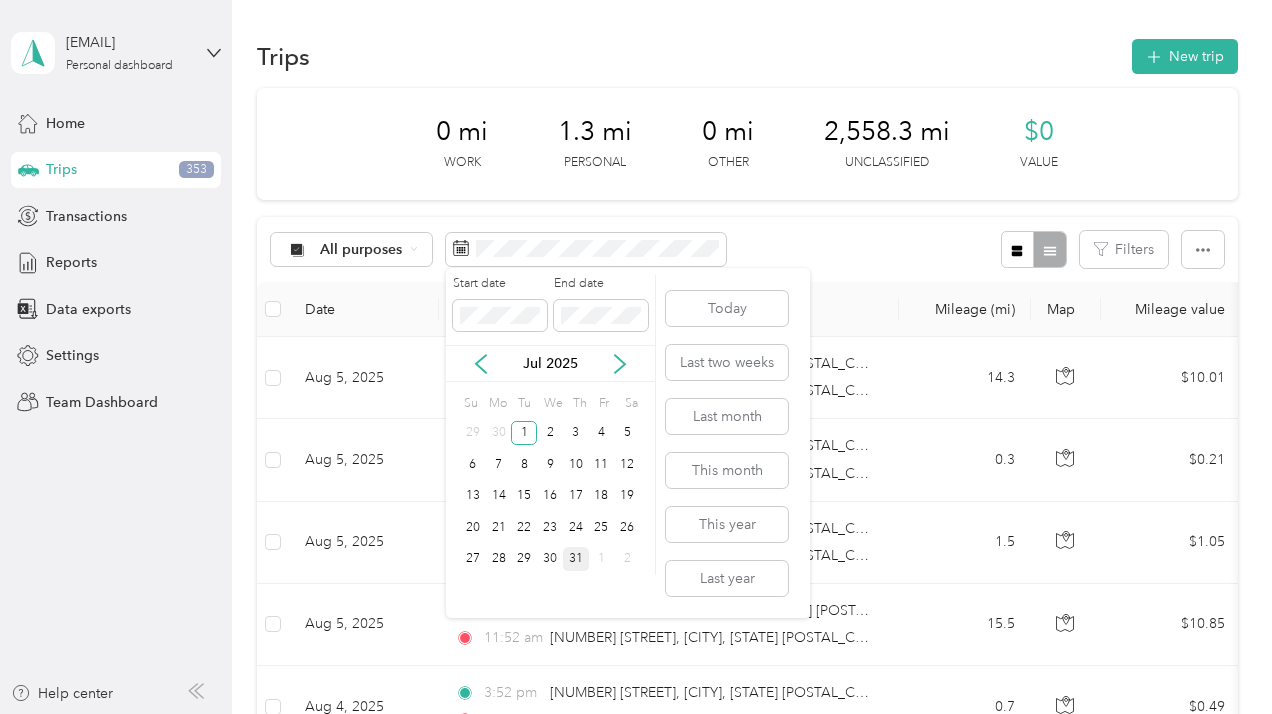 click on "31" at bounding box center (576, 559) 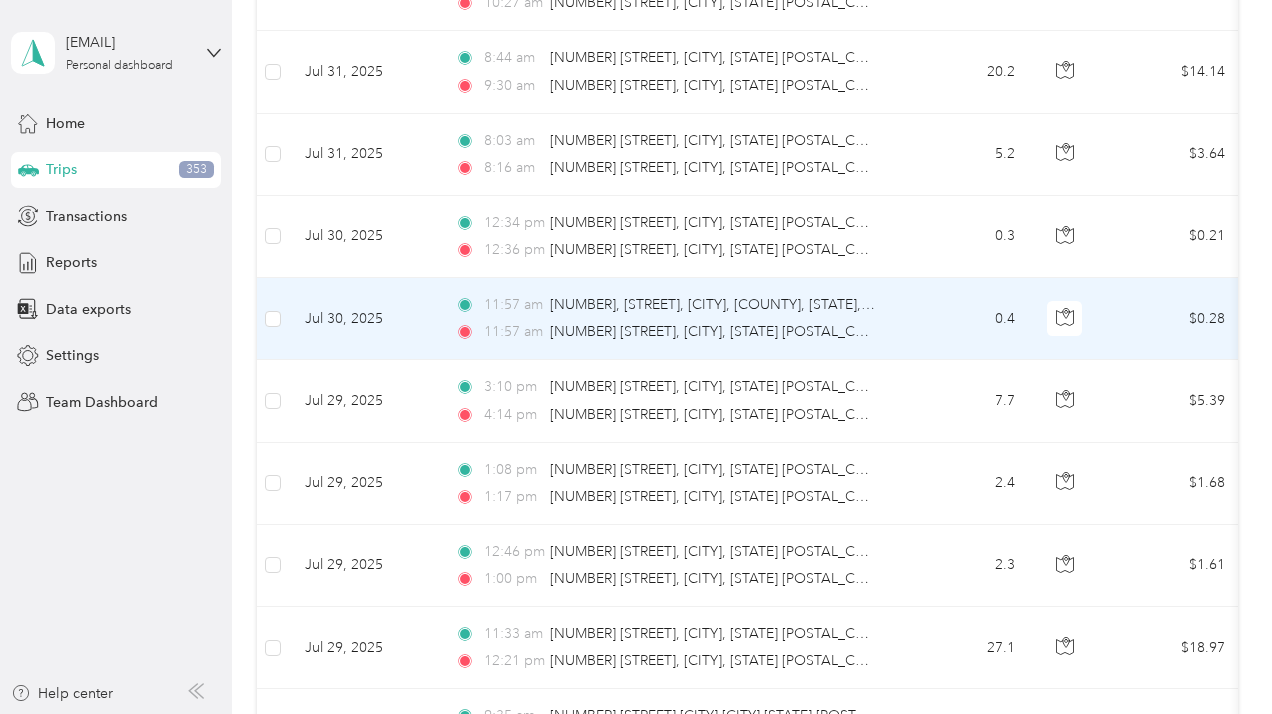 scroll, scrollTop: 718, scrollLeft: 0, axis: vertical 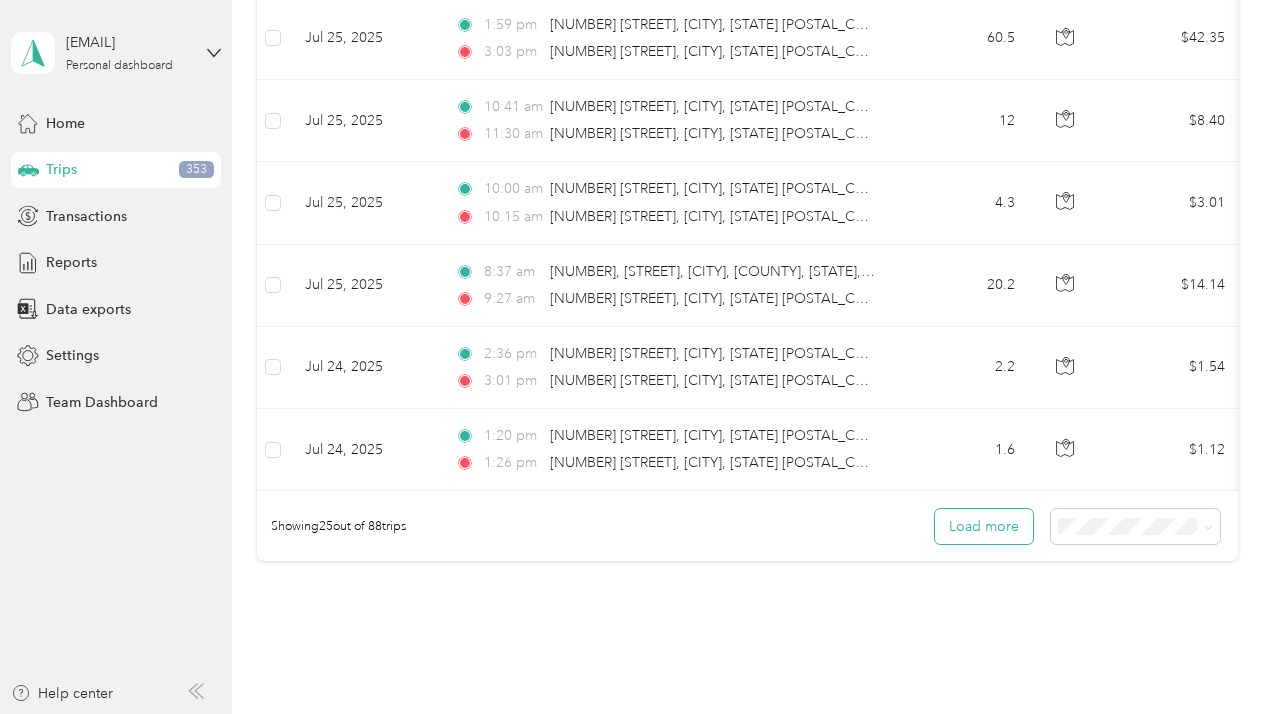 click on "Load more" at bounding box center [984, 526] 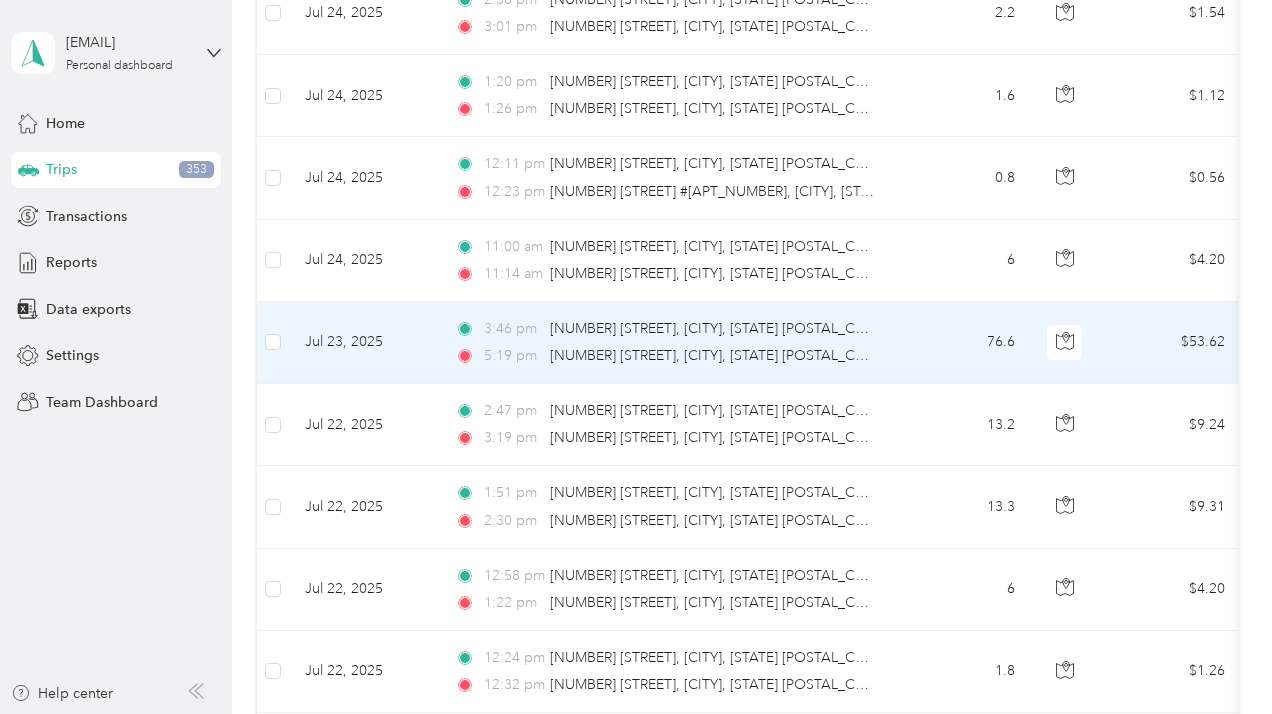 scroll, scrollTop: 2257, scrollLeft: 0, axis: vertical 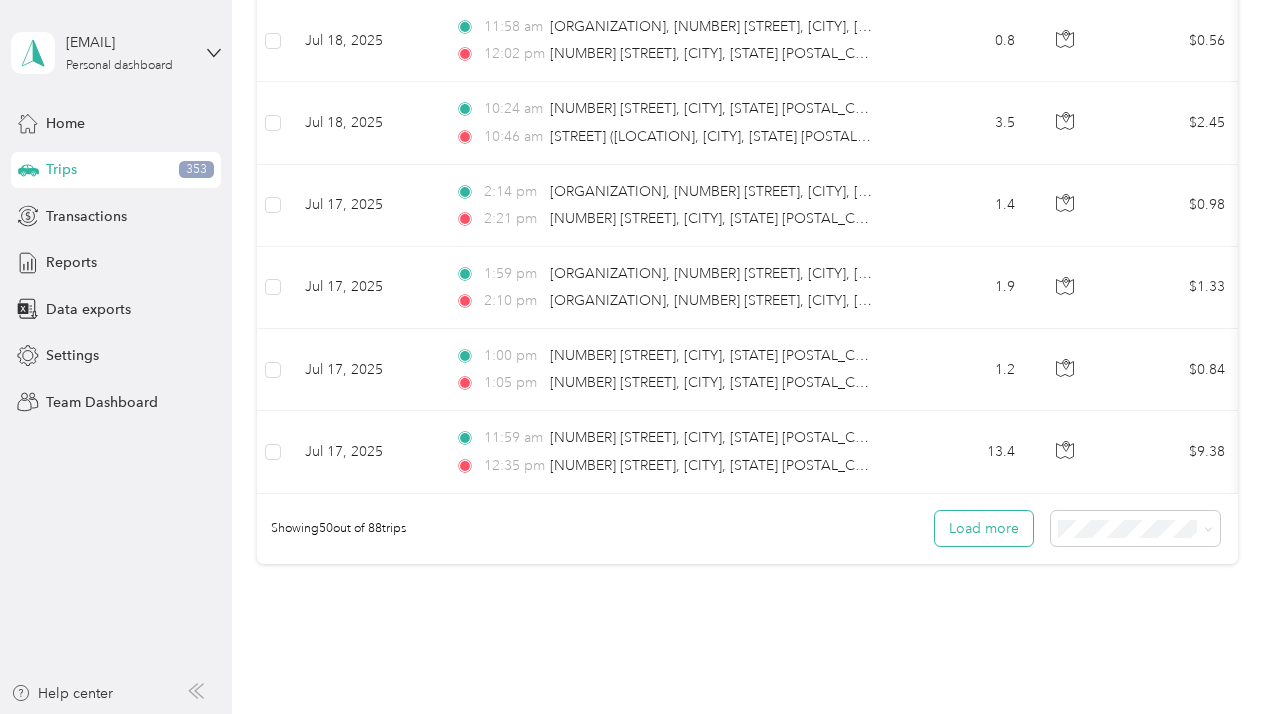 click on "Load more" at bounding box center (984, 528) 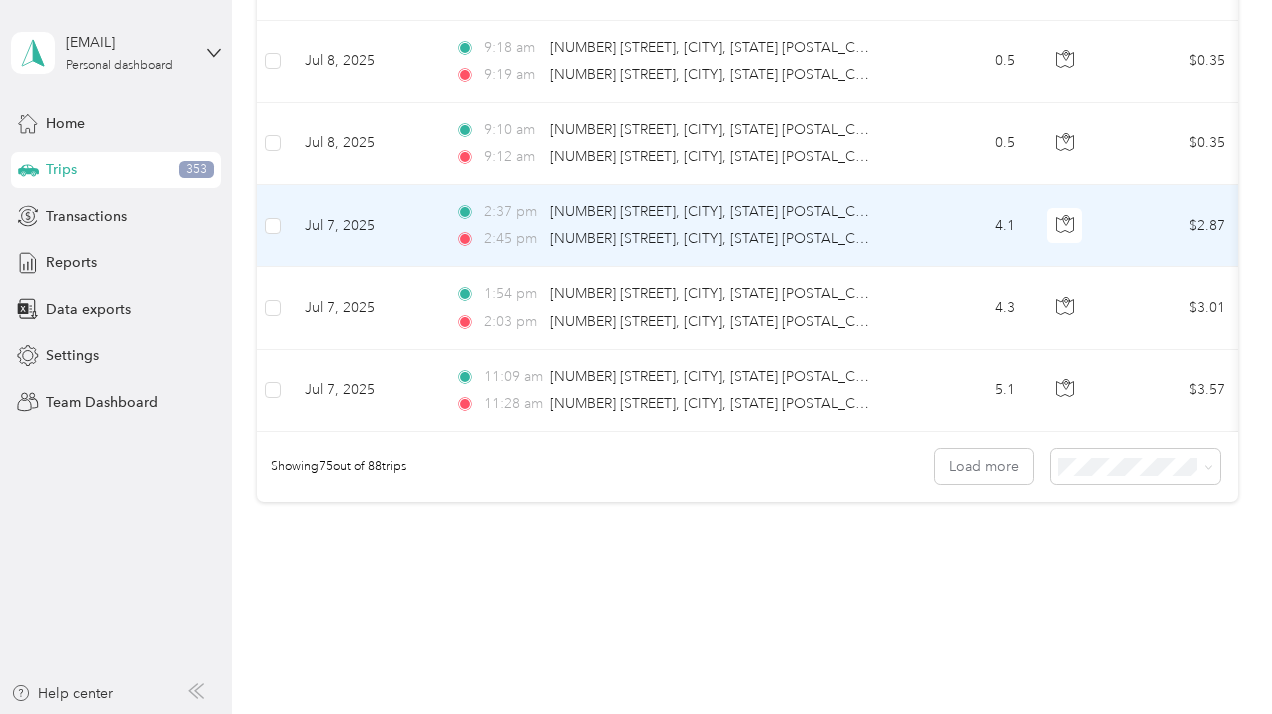 scroll, scrollTop: 6073, scrollLeft: 0, axis: vertical 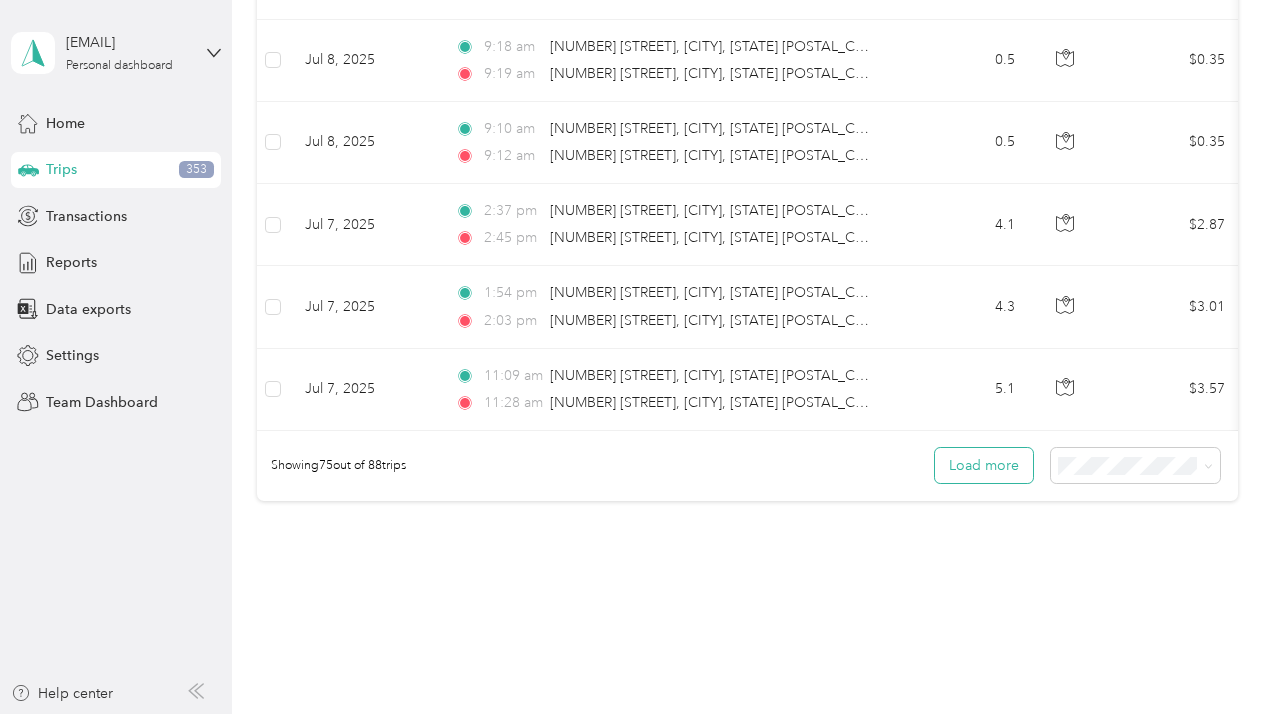 click on "Load more" at bounding box center [984, 465] 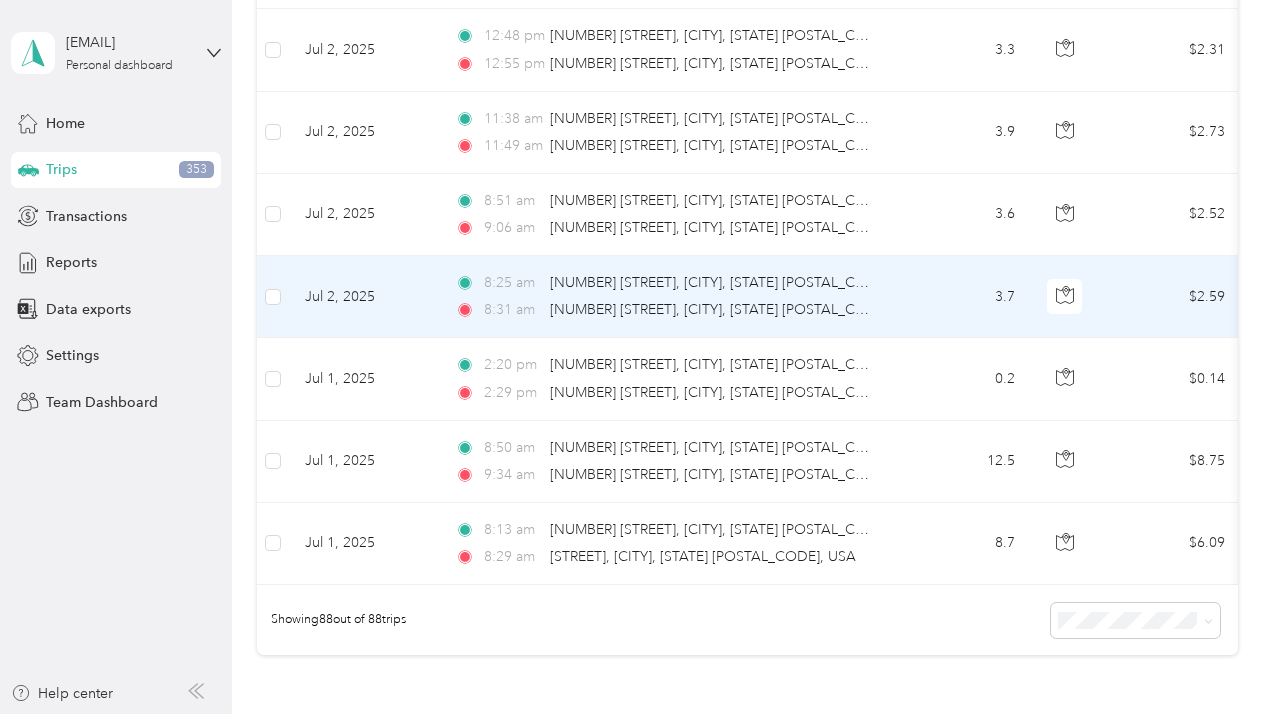 scroll, scrollTop: 6990, scrollLeft: 0, axis: vertical 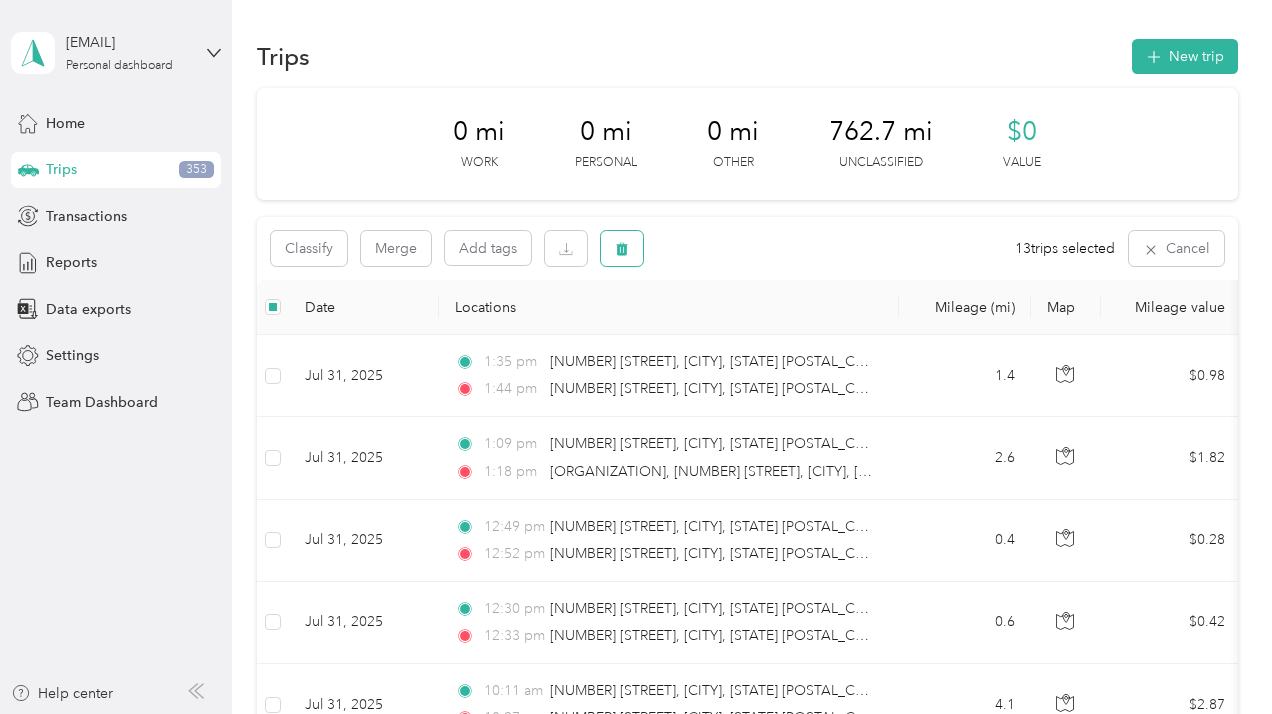 click 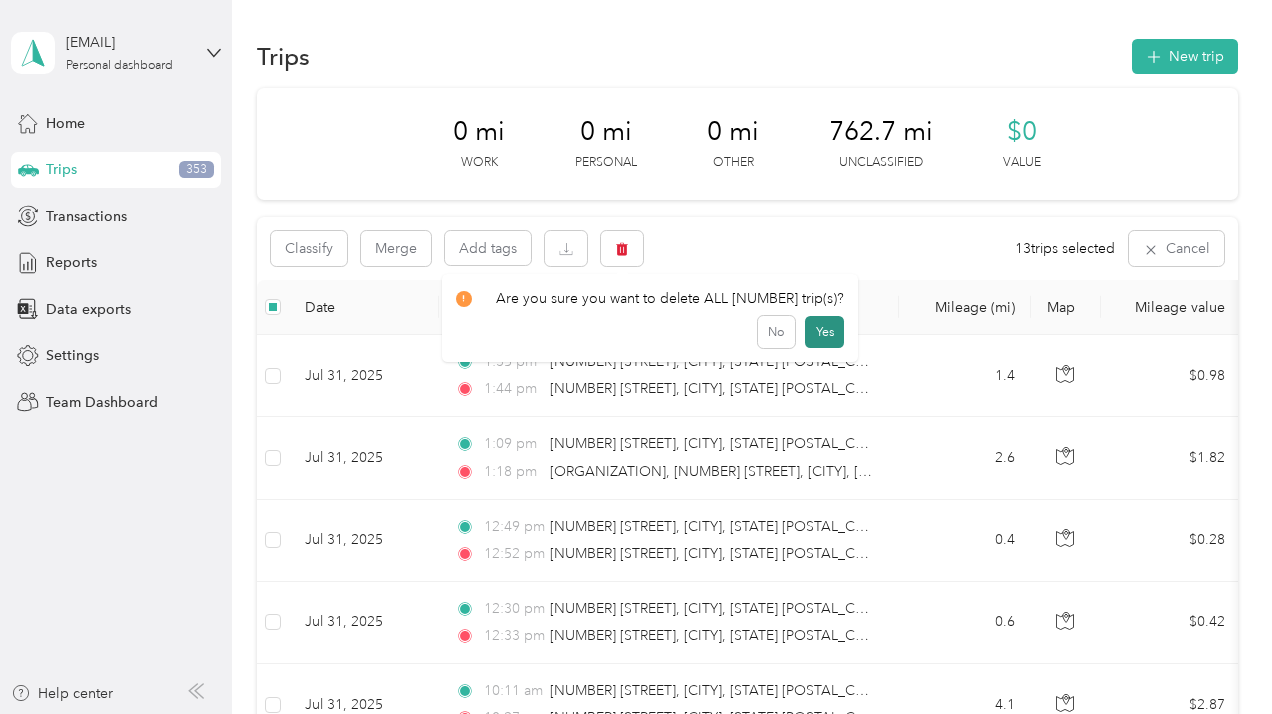 click on "Yes" at bounding box center (824, 332) 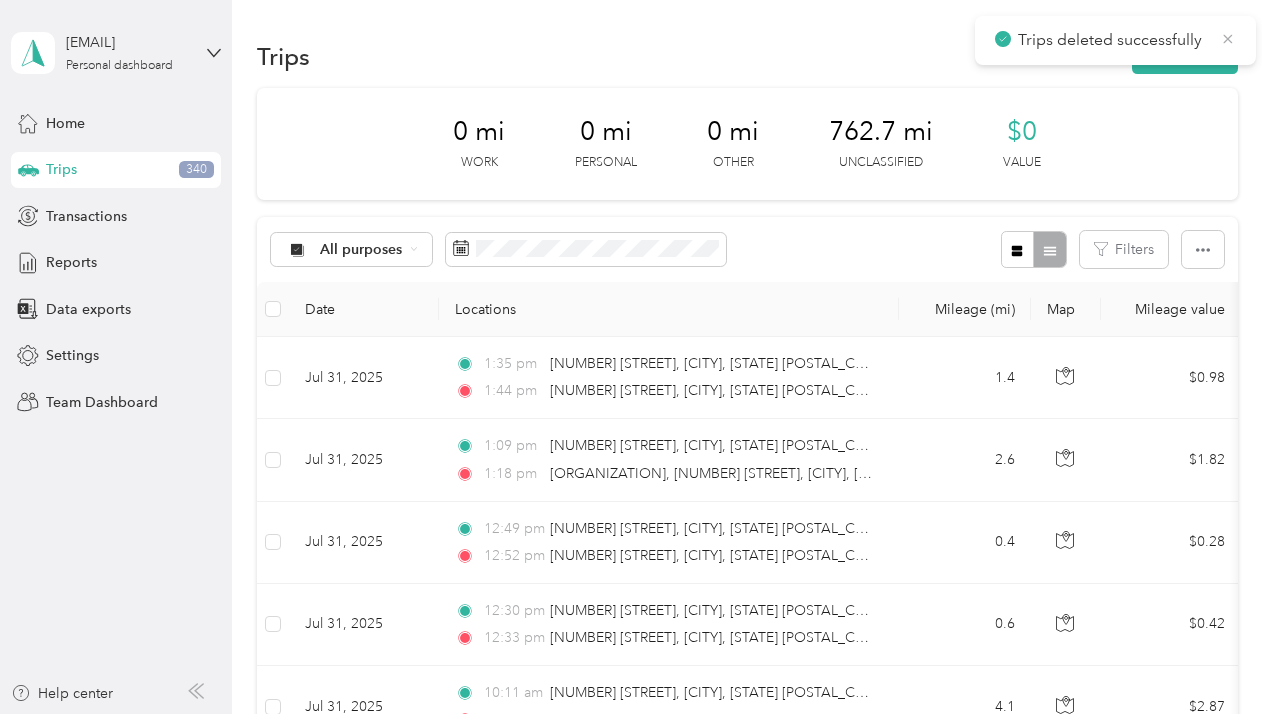 click 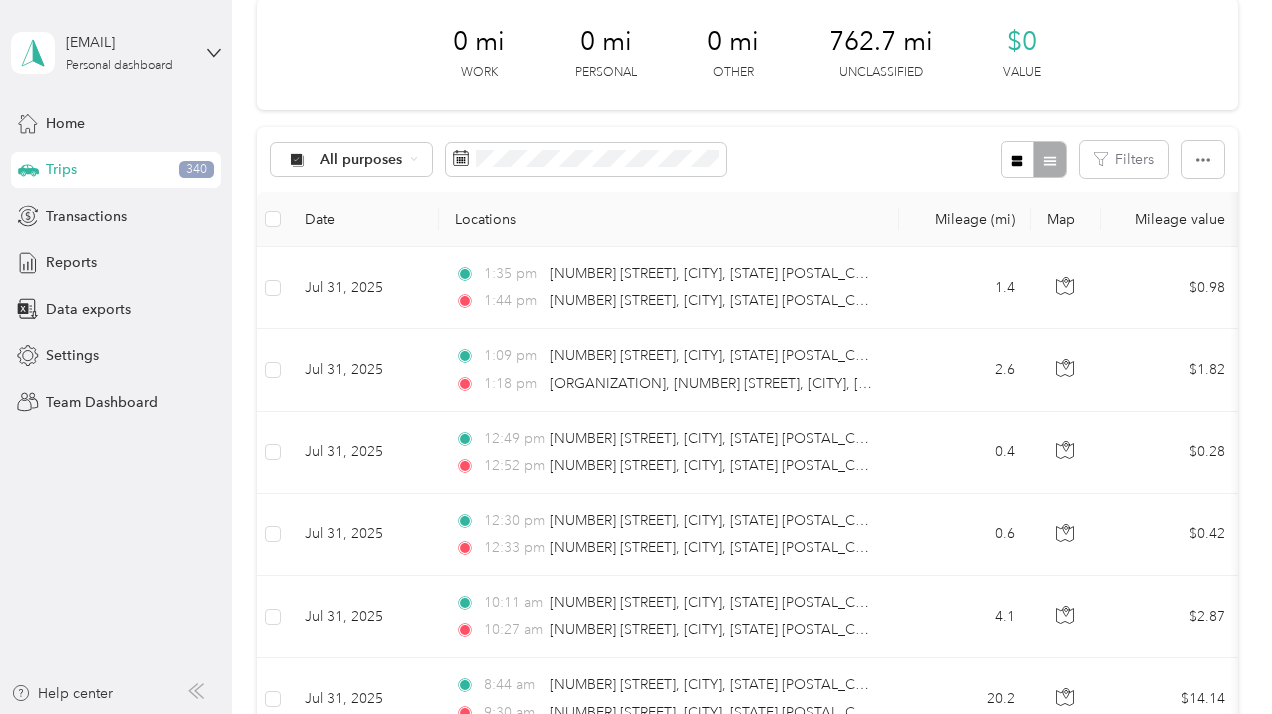 scroll, scrollTop: 3, scrollLeft: 0, axis: vertical 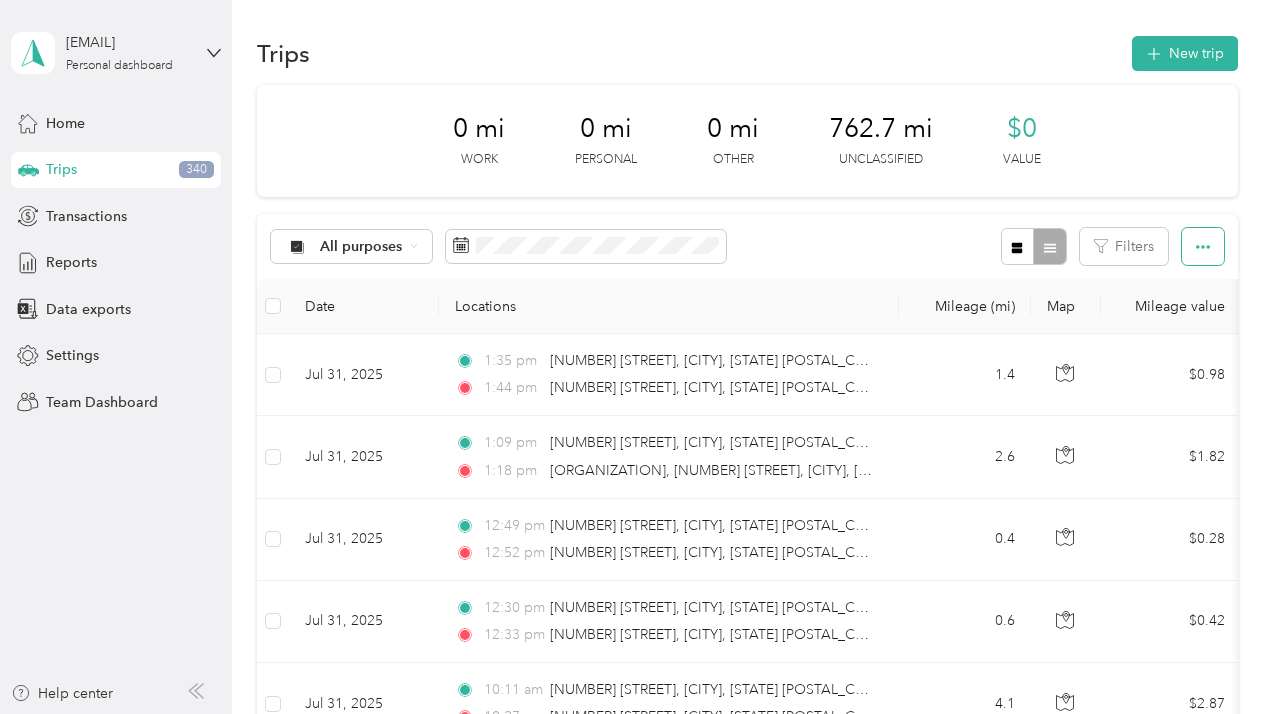 click at bounding box center [1203, 246] 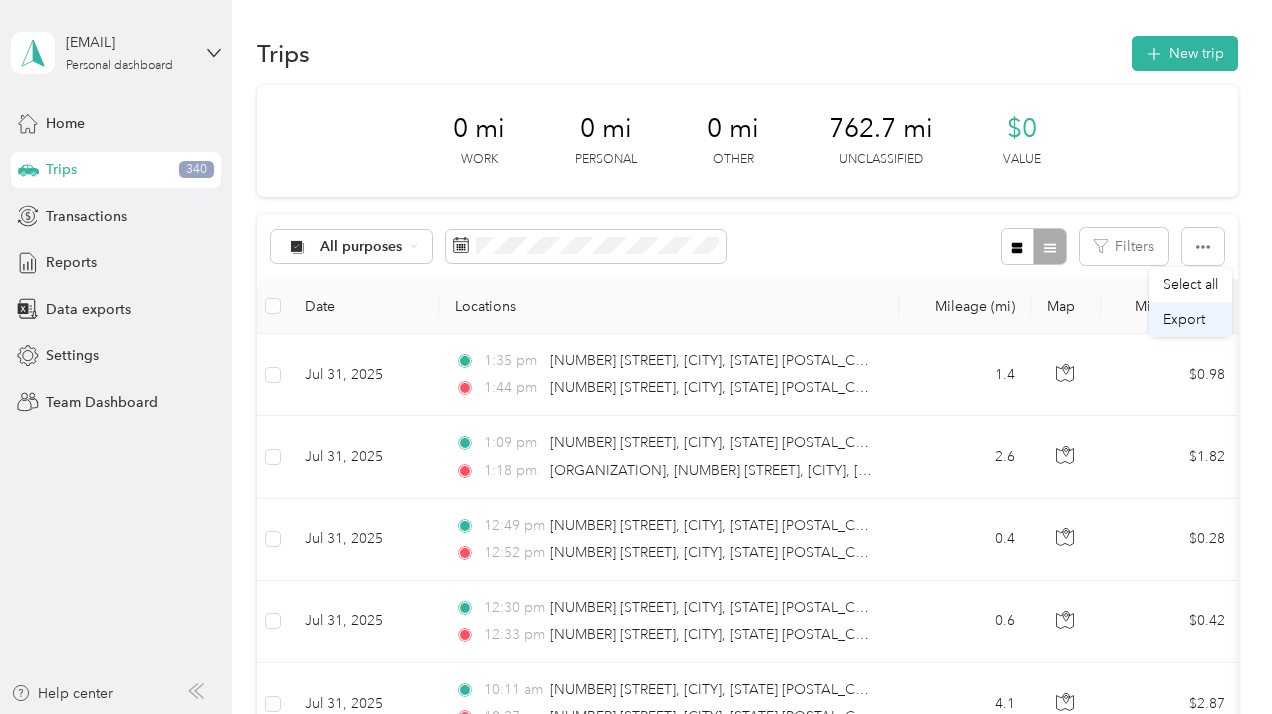 click on "Export" at bounding box center [1190, 319] 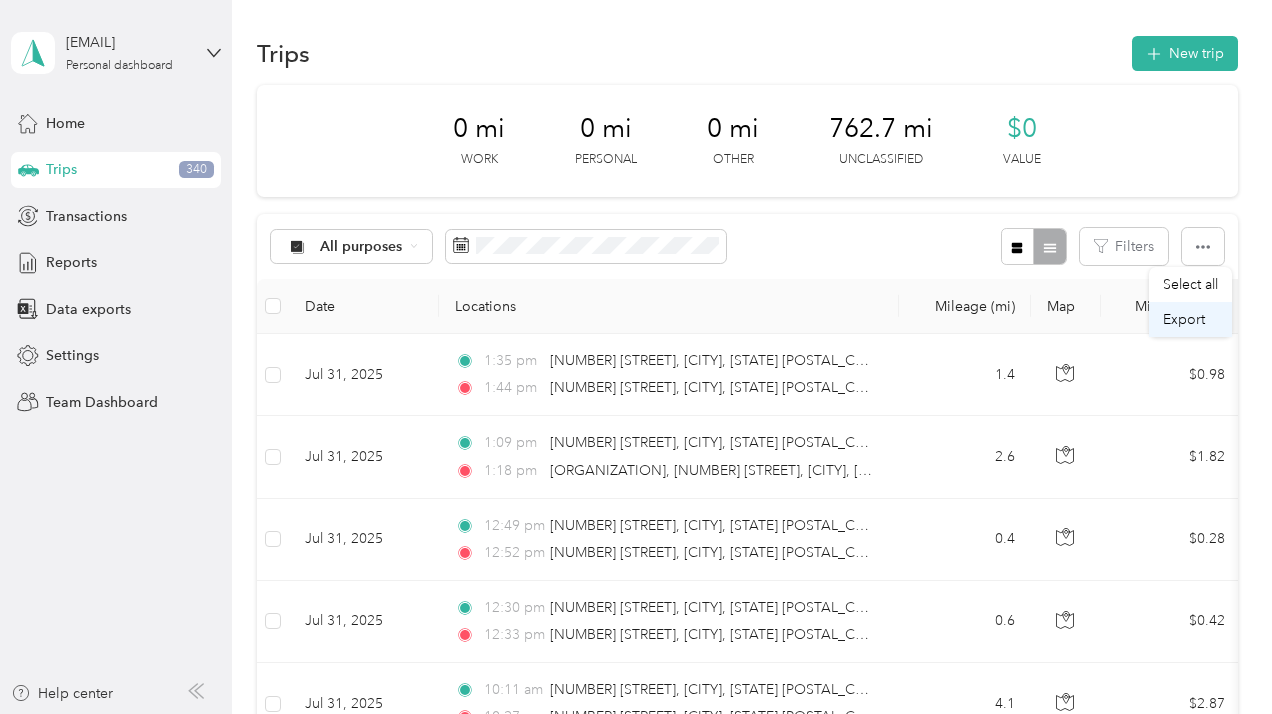 click on "Export" at bounding box center (1184, 319) 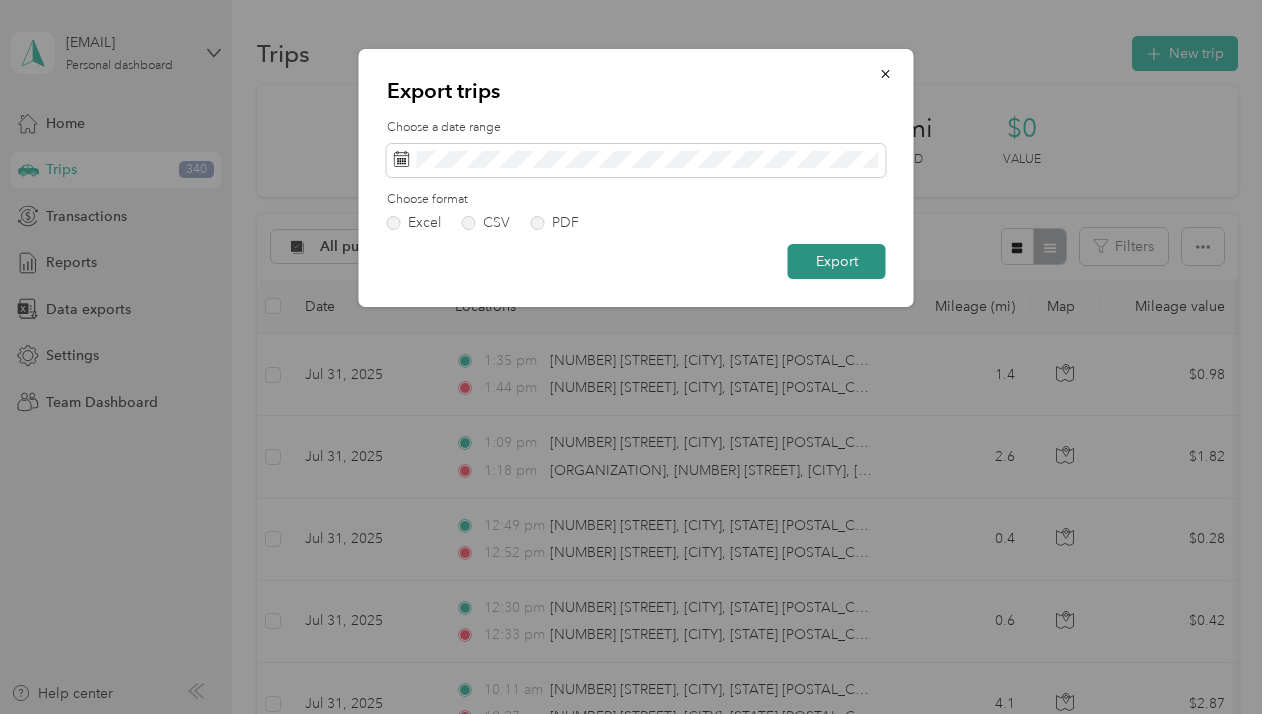 click on "Export" at bounding box center [837, 261] 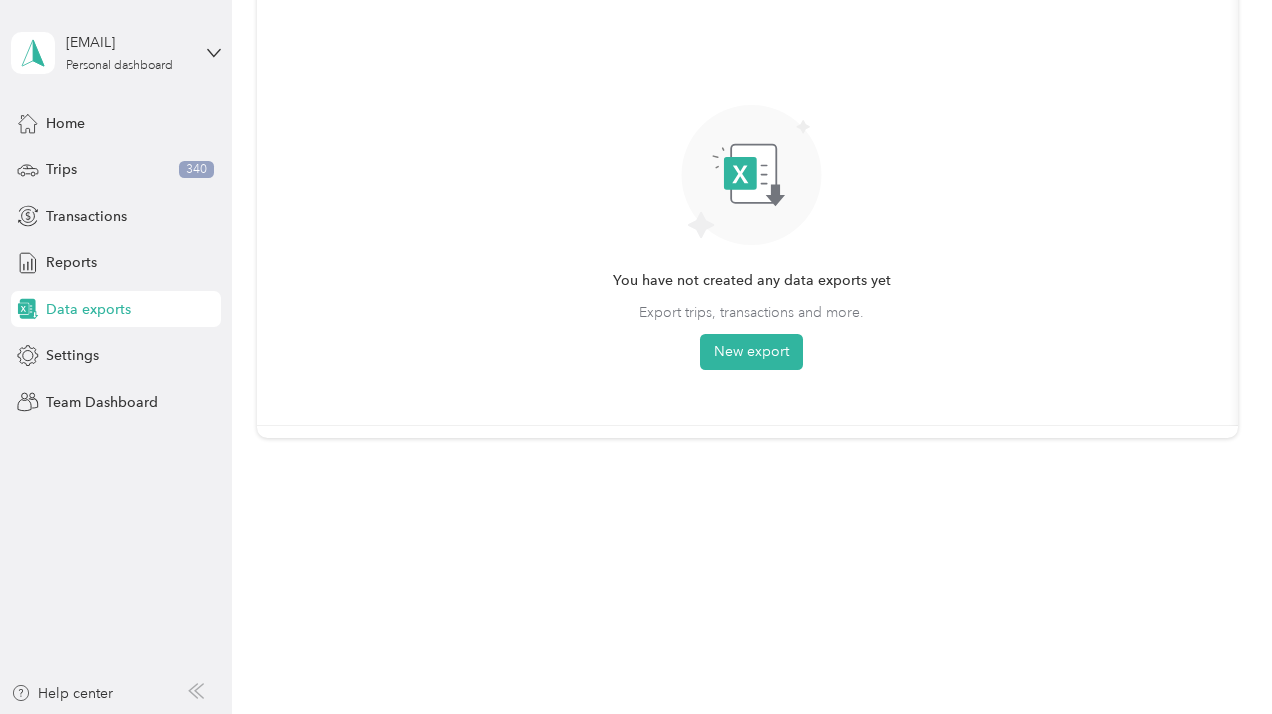 scroll, scrollTop: 0, scrollLeft: 0, axis: both 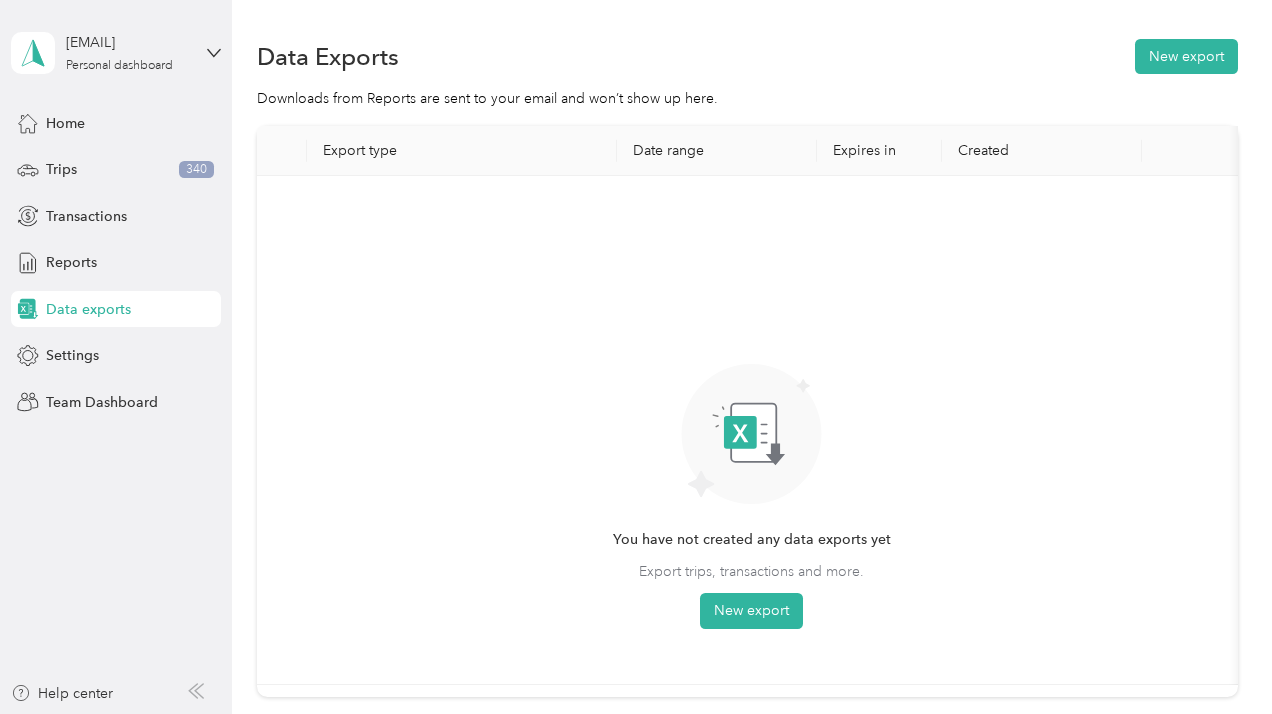 click on "You have not created any data exports yet Export trips, transactions and more. New export" at bounding box center [752, 412] 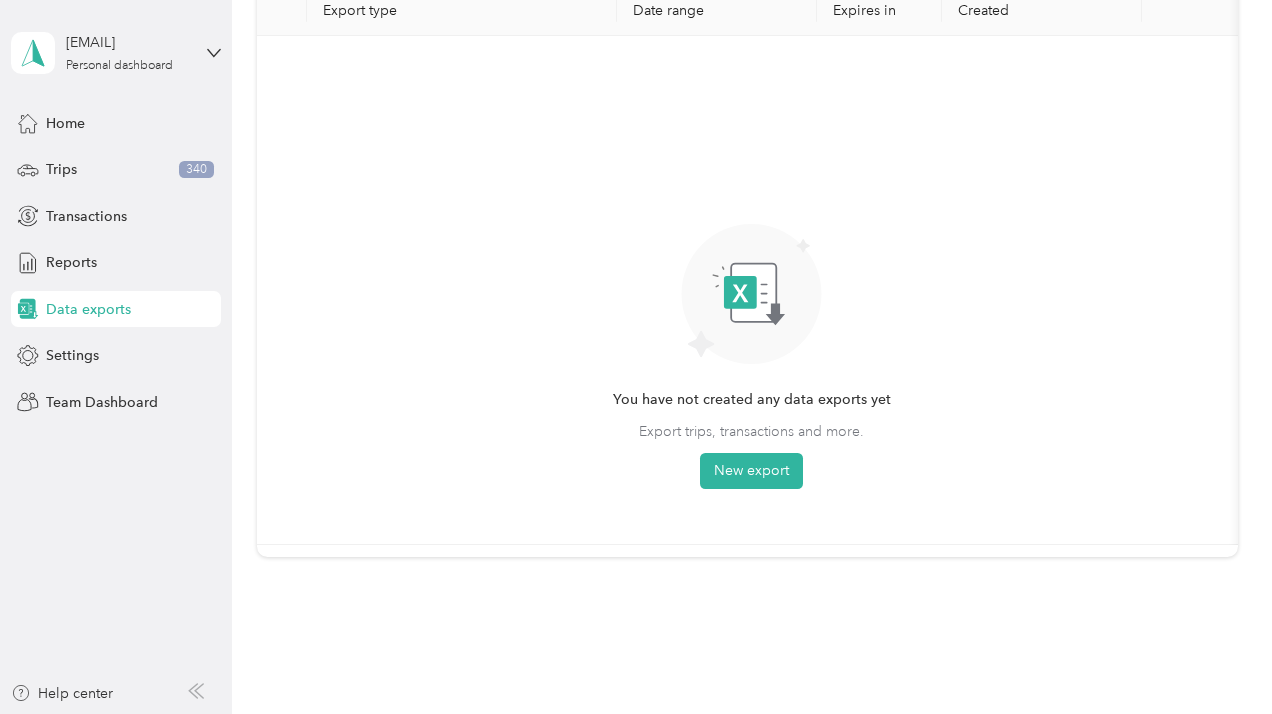 scroll, scrollTop: 141, scrollLeft: 0, axis: vertical 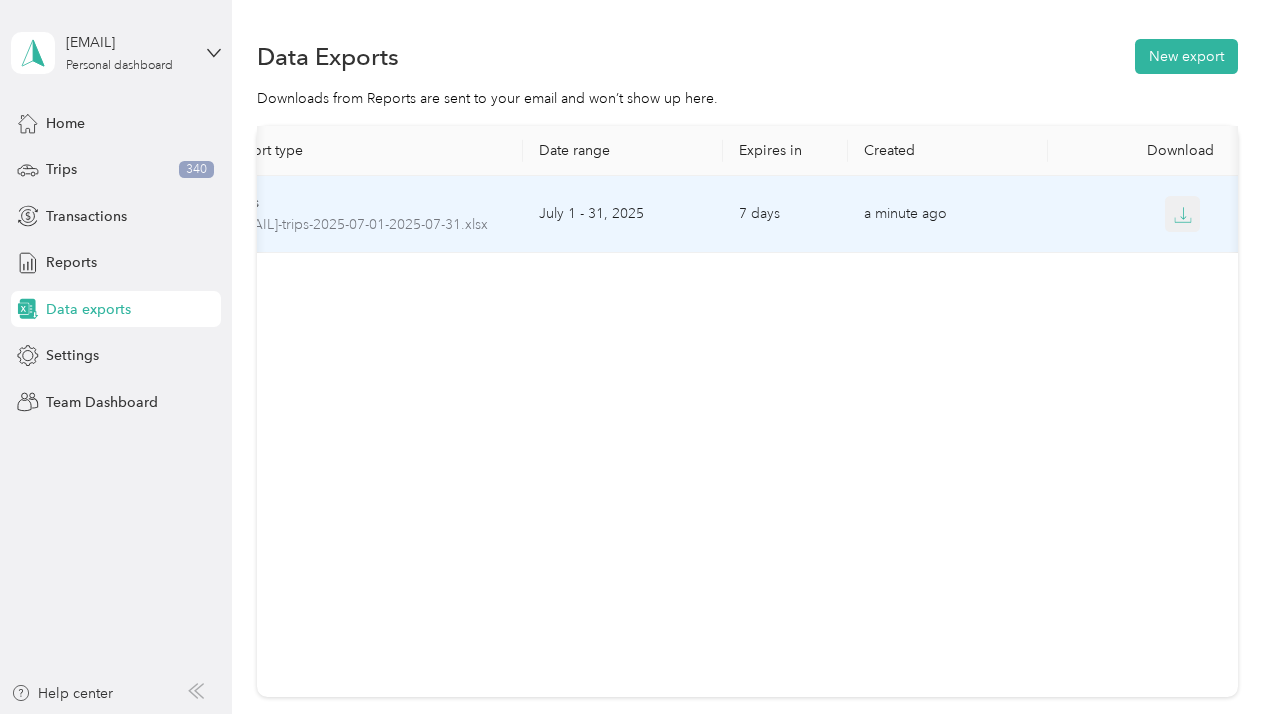 click 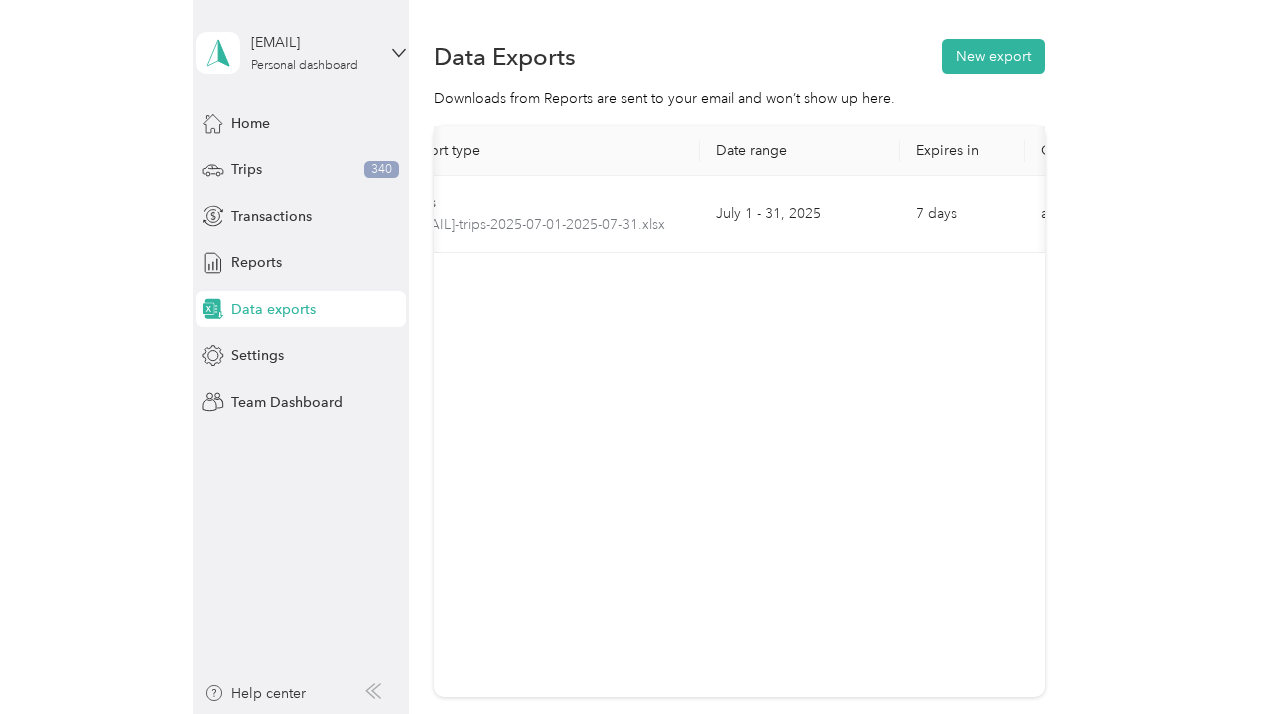 scroll, scrollTop: 0, scrollLeft: 93, axis: horizontal 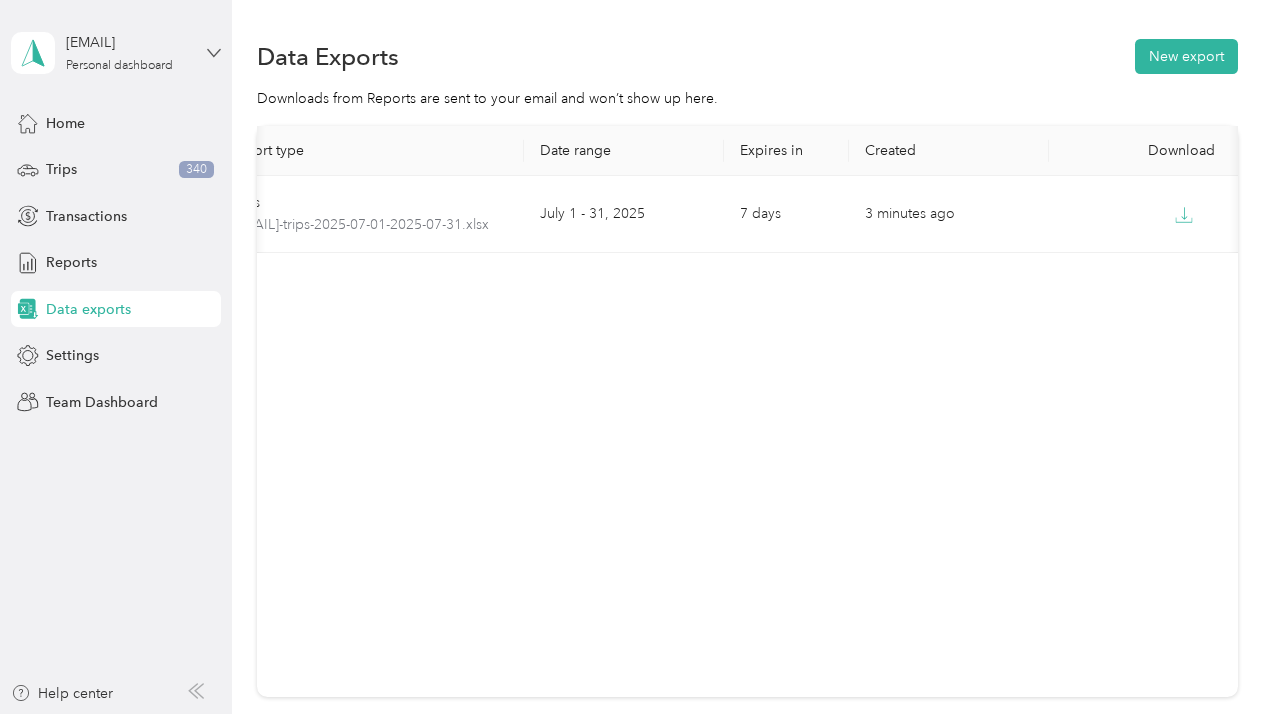 click 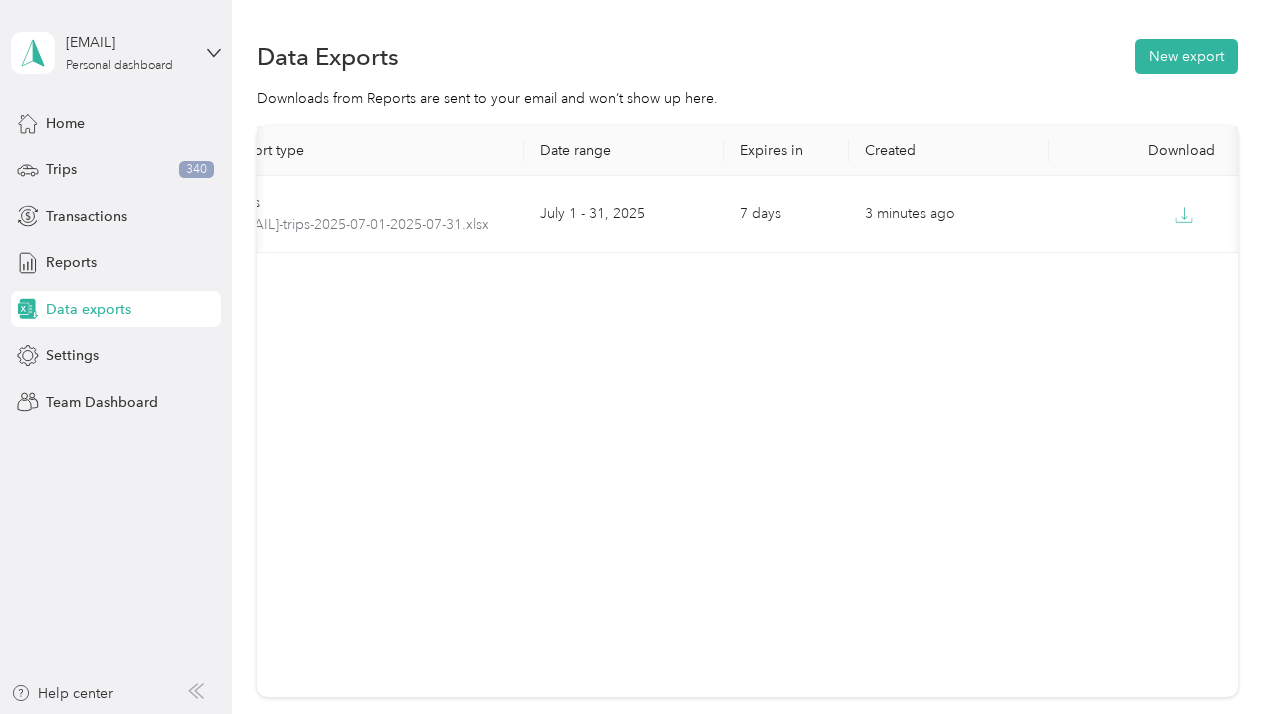 click on "Log out" at bounding box center [163, 164] 